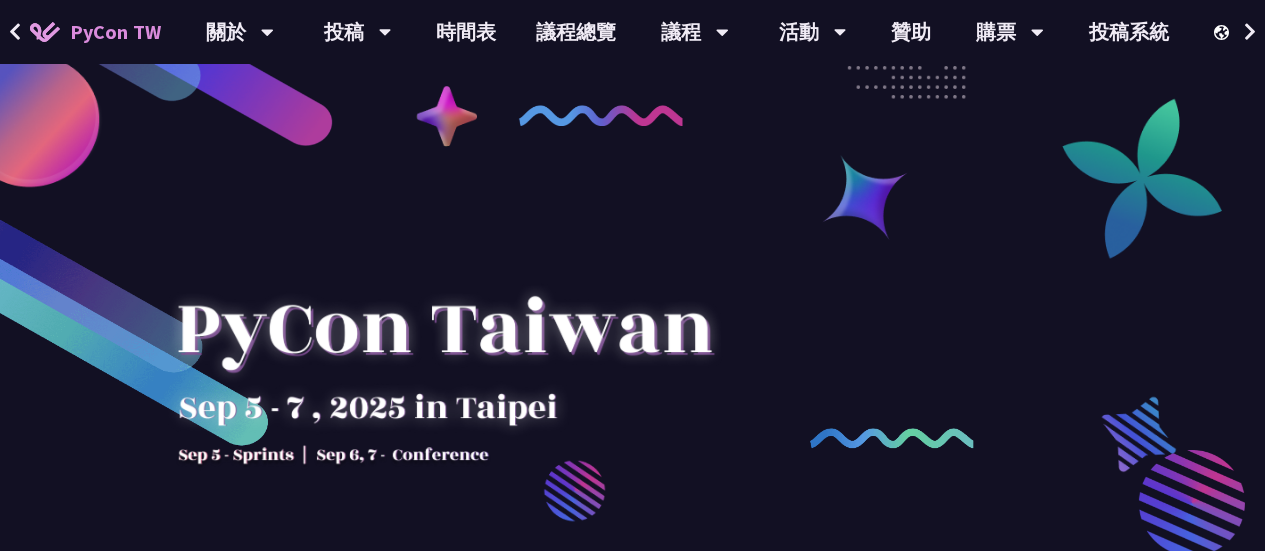 scroll, scrollTop: 600, scrollLeft: 0, axis: vertical 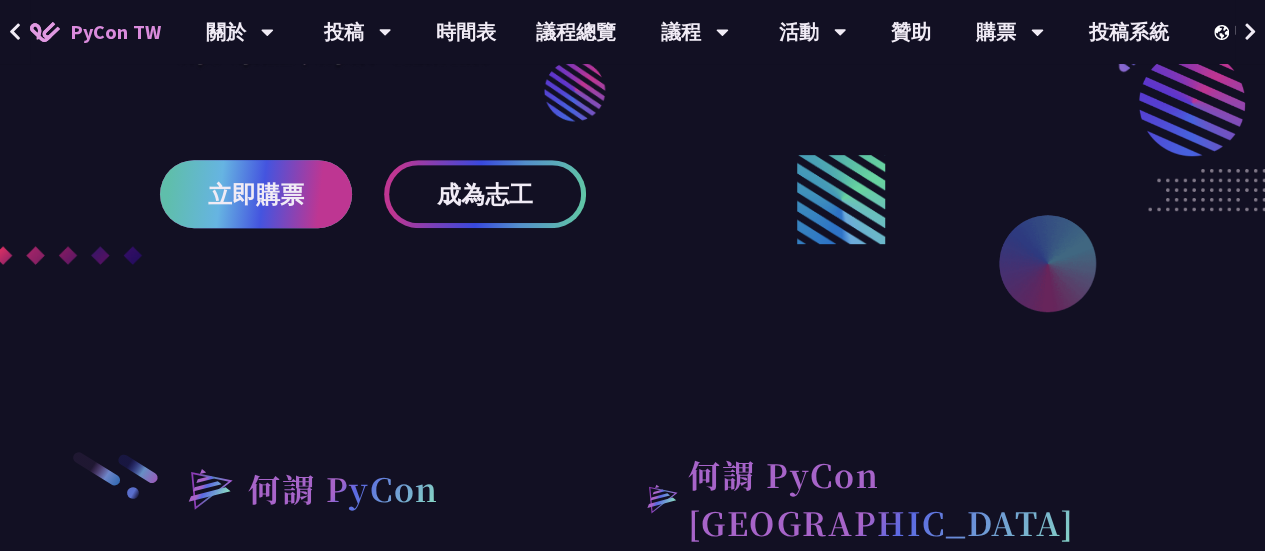 click on "立即購票" at bounding box center [256, 194] 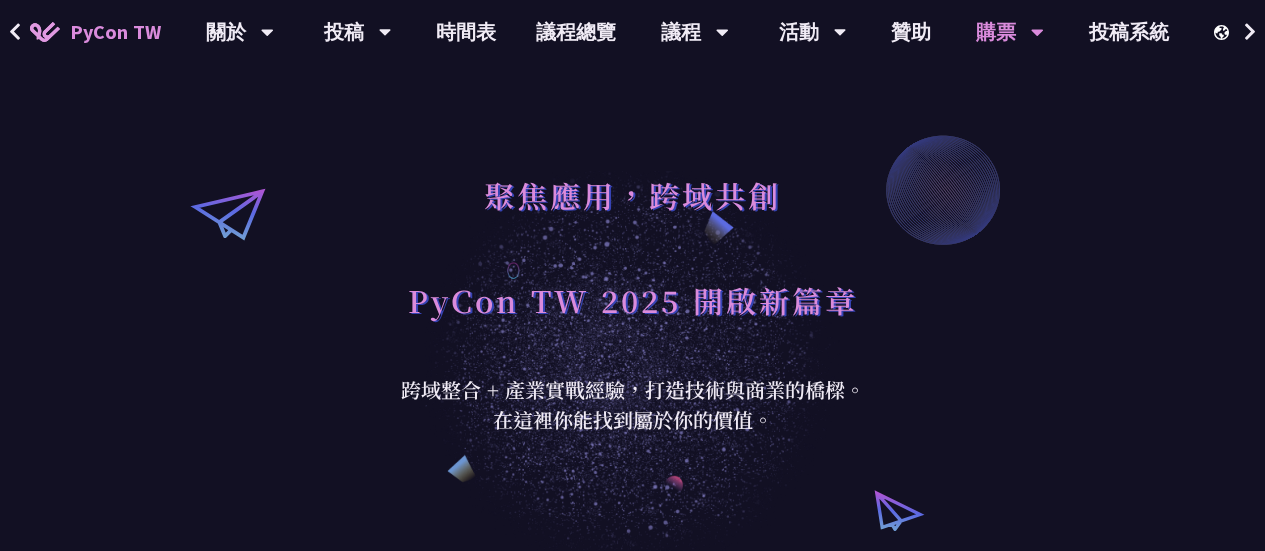 scroll, scrollTop: 146, scrollLeft: 0, axis: vertical 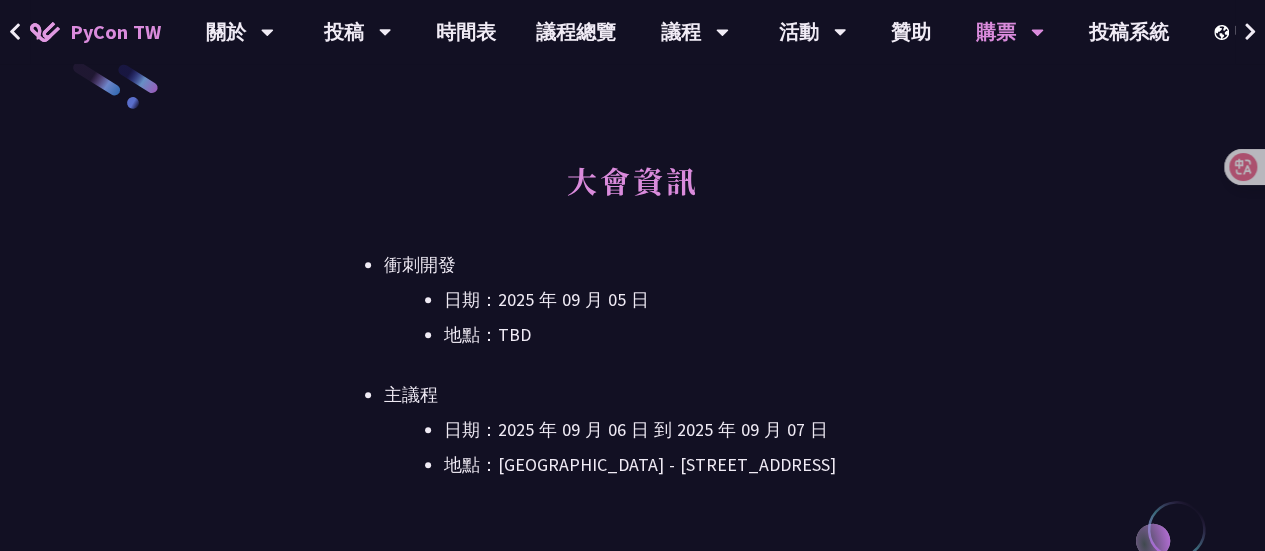 drag, startPoint x: 385, startPoint y: 251, endPoint x: 880, endPoint y: 468, distance: 540.4757 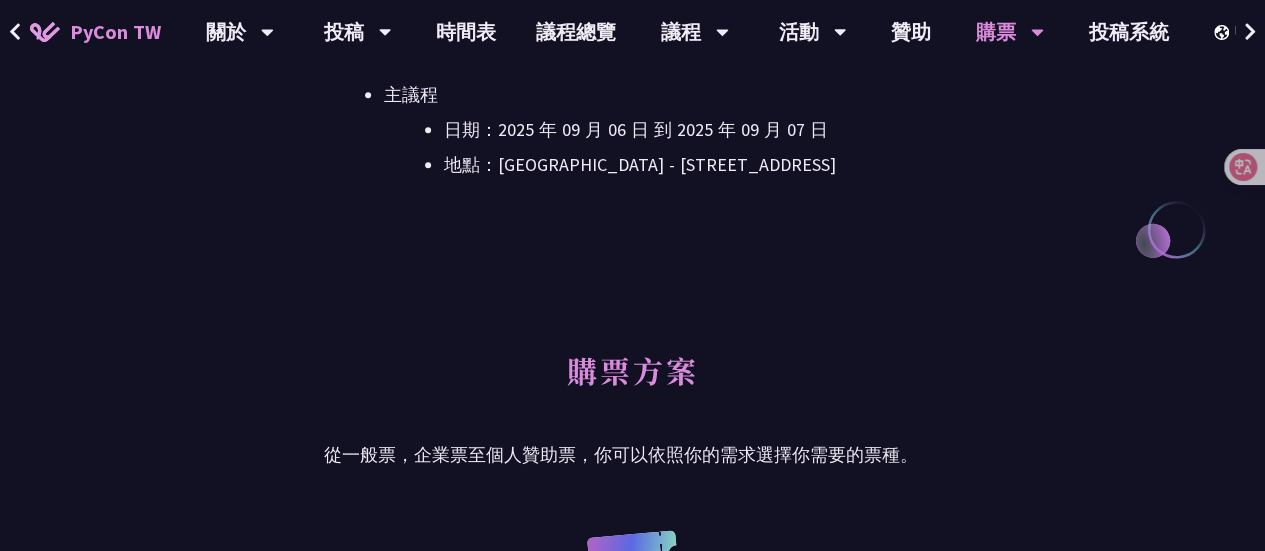 scroll, scrollTop: 1200, scrollLeft: 0, axis: vertical 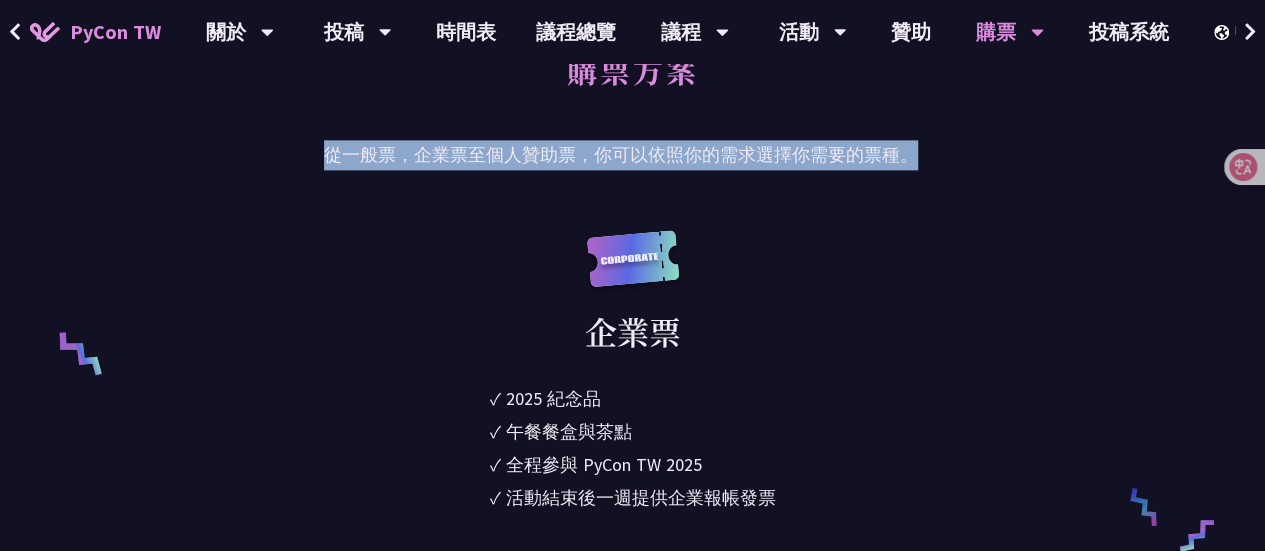 drag, startPoint x: 248, startPoint y: 150, endPoint x: 1018, endPoint y: 159, distance: 770.0526 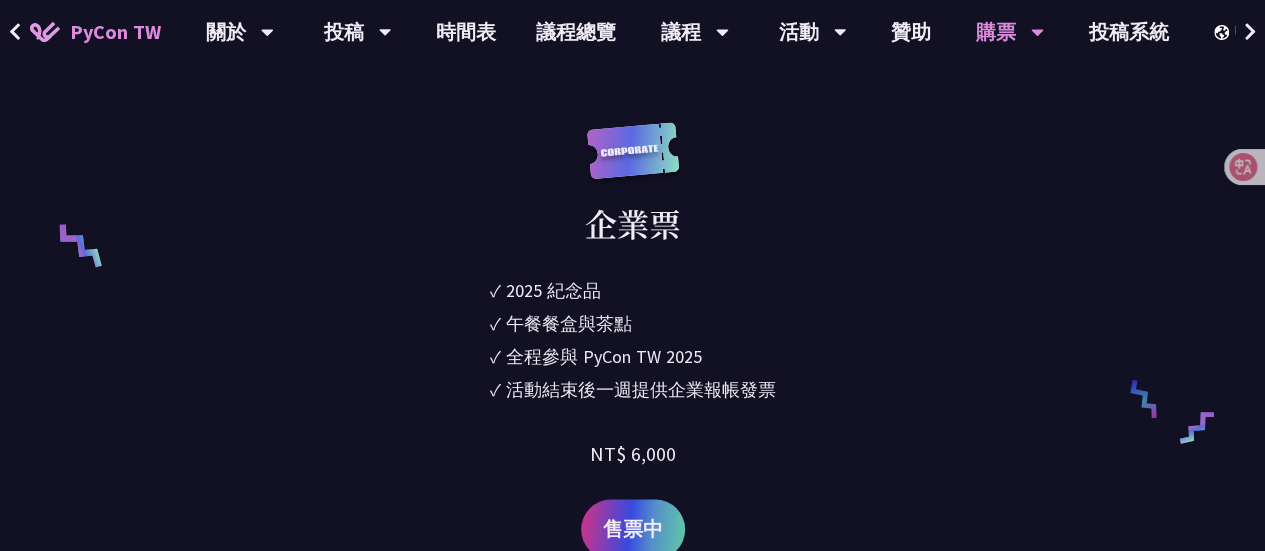 scroll, scrollTop: 1400, scrollLeft: 0, axis: vertical 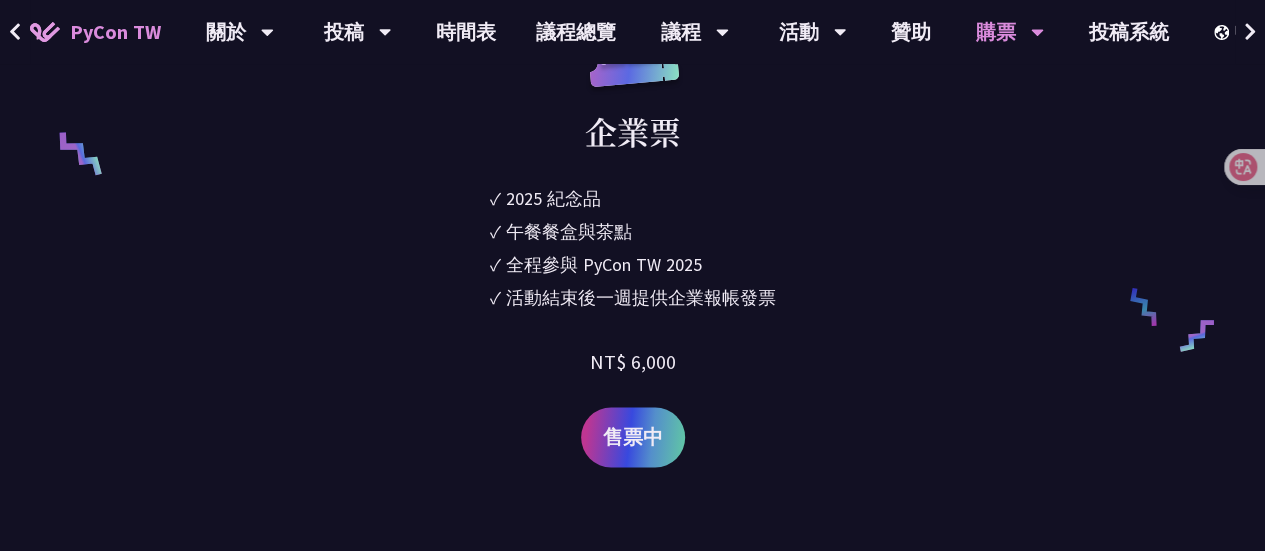 drag, startPoint x: 860, startPoint y: 322, endPoint x: 447, endPoint y: 221, distance: 425.17056 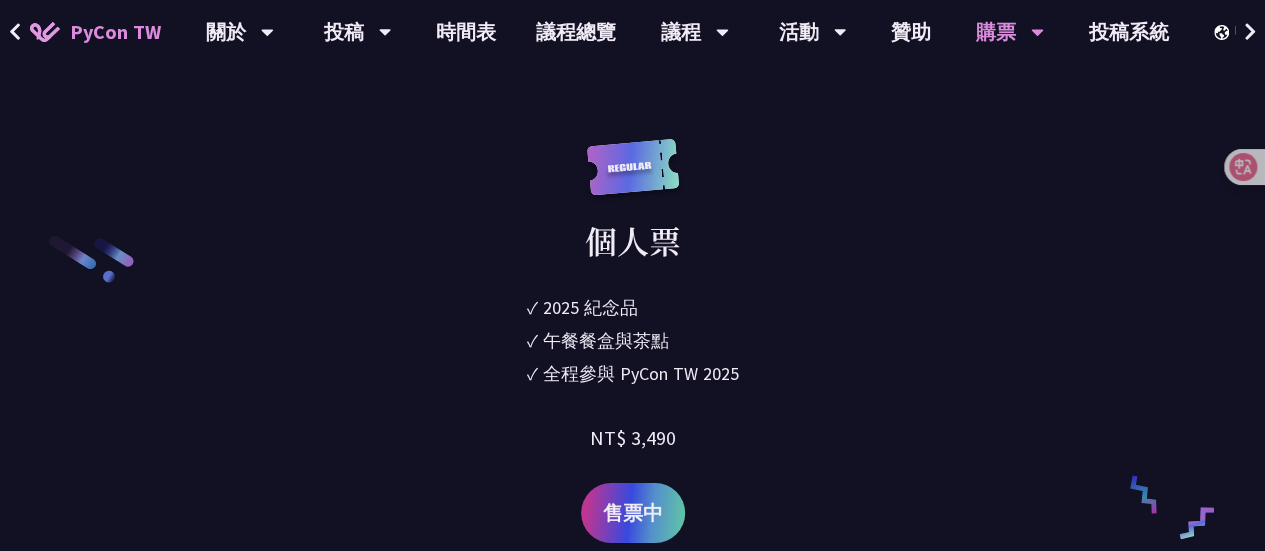 scroll, scrollTop: 3000, scrollLeft: 0, axis: vertical 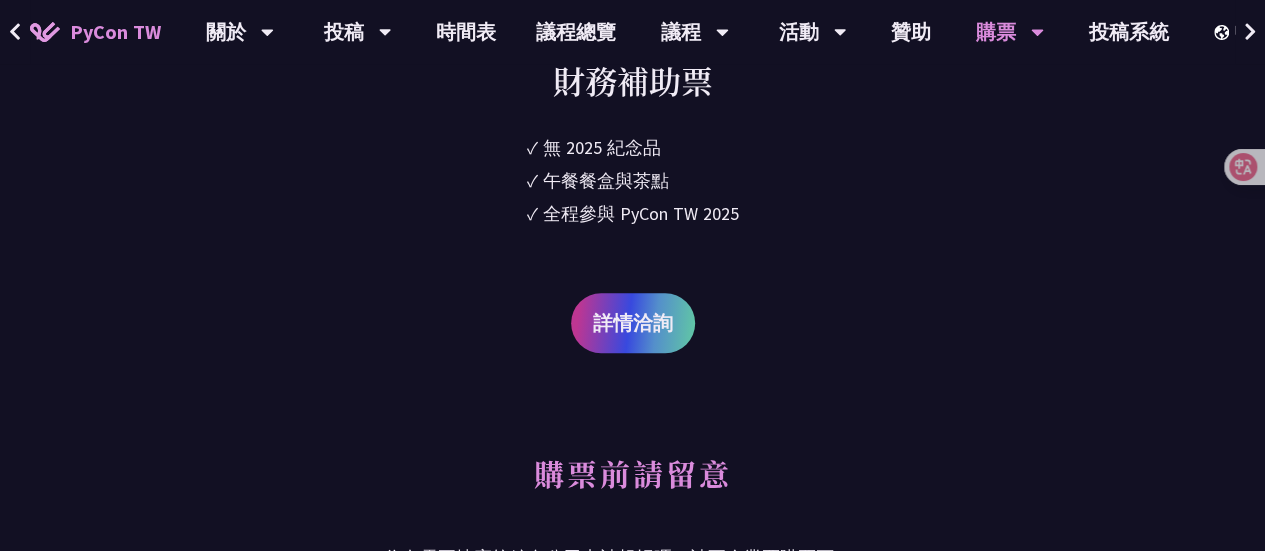 drag, startPoint x: 524, startPoint y: 151, endPoint x: 776, endPoint y: 143, distance: 252.12695 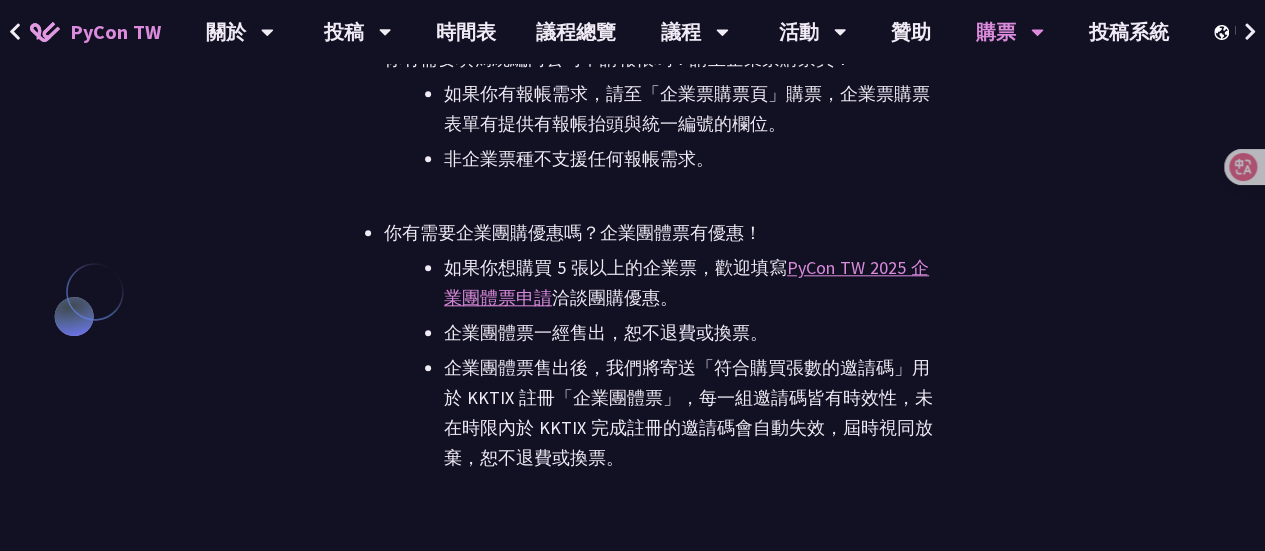 scroll, scrollTop: 4700, scrollLeft: 0, axis: vertical 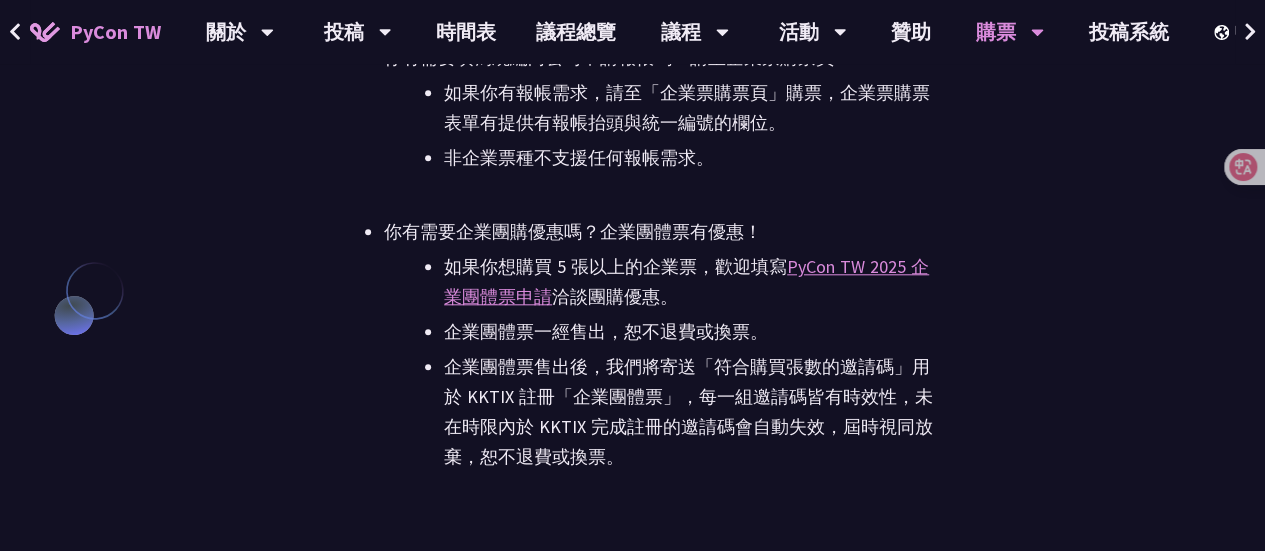 click on "如果你想購買 5 張以上的企業票，歡迎填寫  PyCon TW 2025 企業團體票申請  洽談團購優惠。" at bounding box center (692, 282) 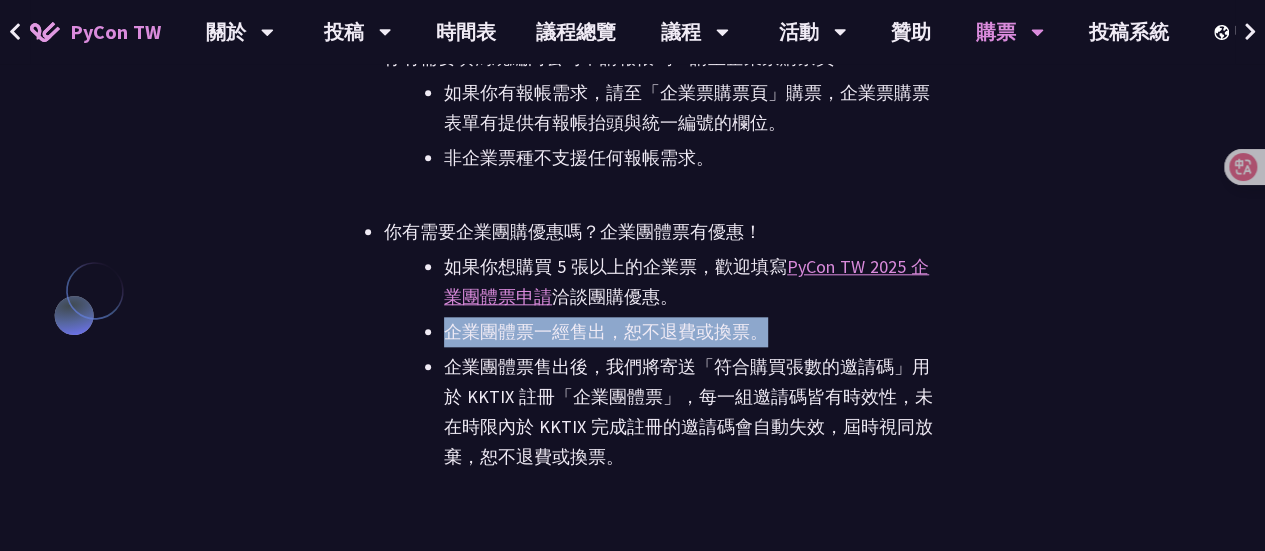 drag, startPoint x: 674, startPoint y: 325, endPoint x: 446, endPoint y: 324, distance: 228.0022 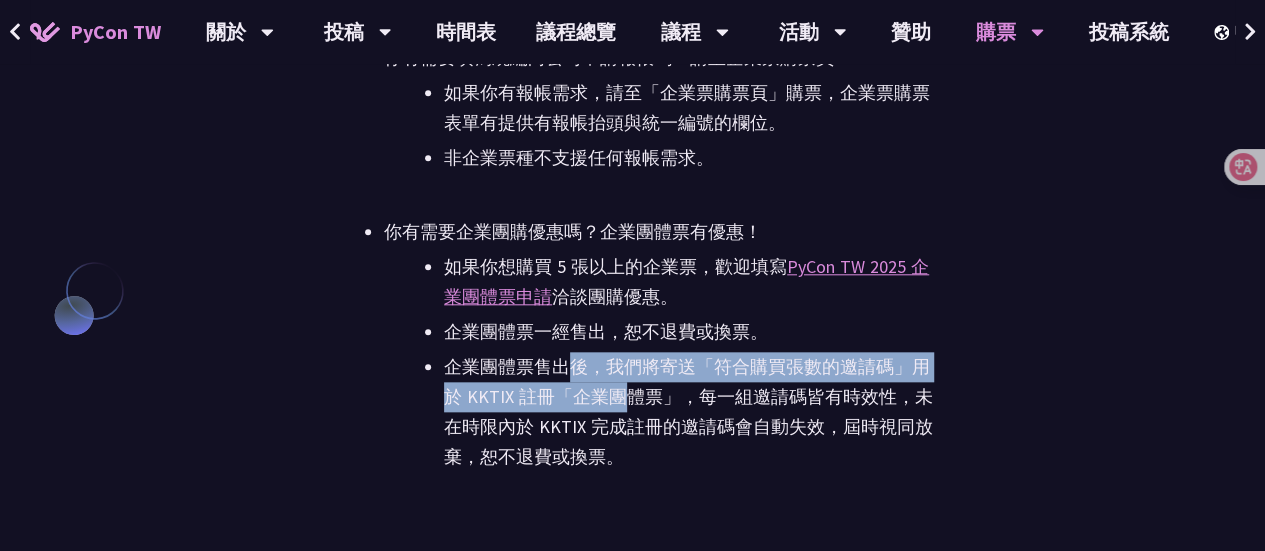 drag, startPoint x: 568, startPoint y: 353, endPoint x: 628, endPoint y: 382, distance: 66.64083 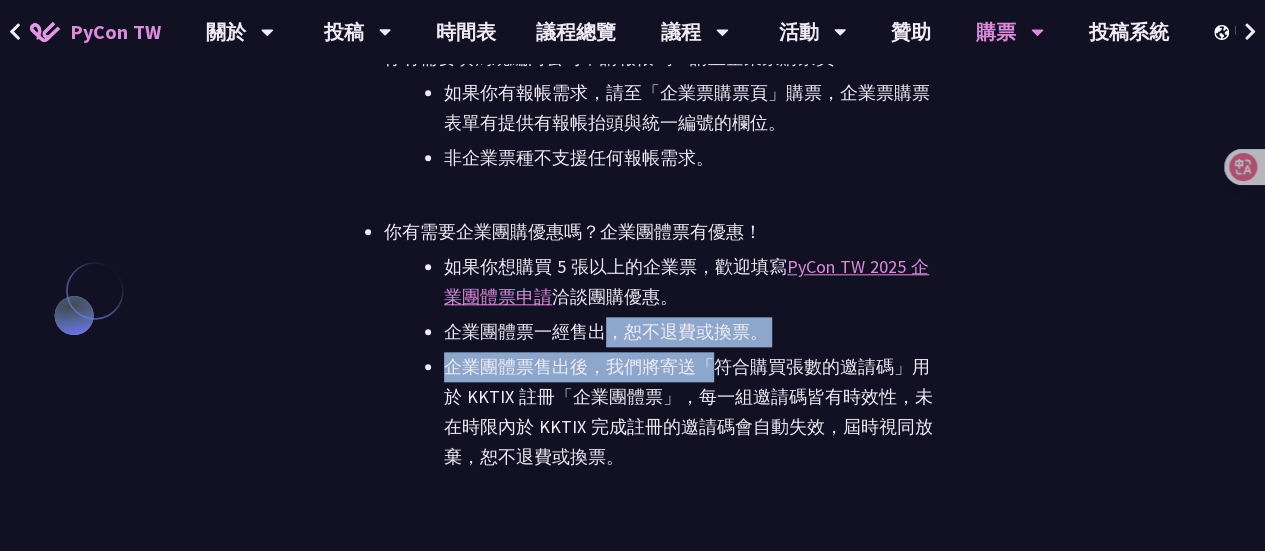 drag, startPoint x: 608, startPoint y: 323, endPoint x: 708, endPoint y: 365, distance: 108.461975 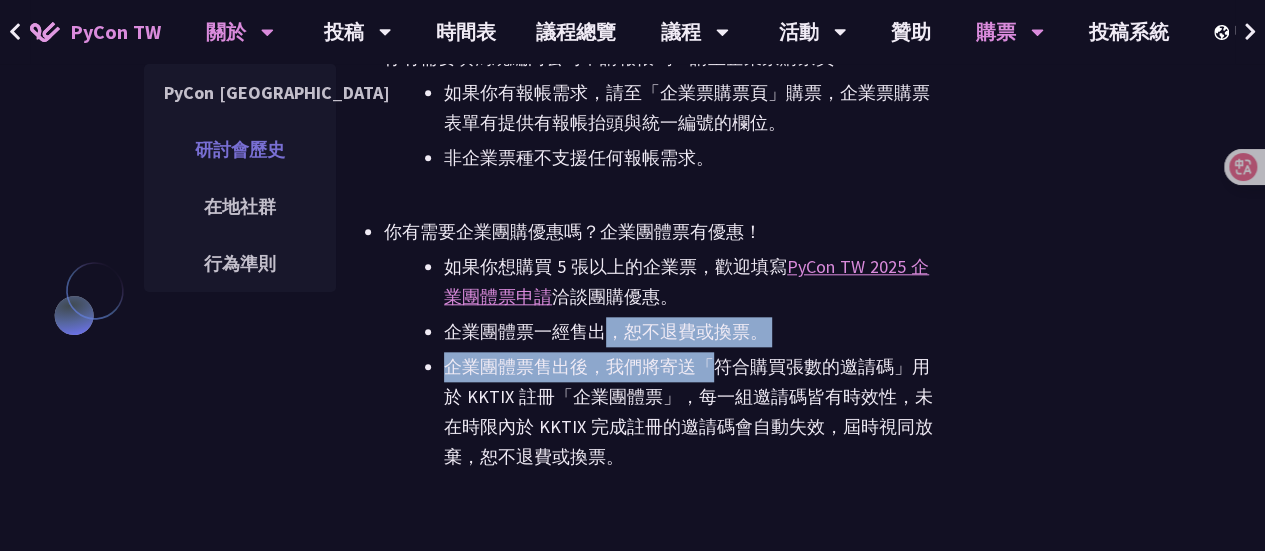 click on "研討會歷史" at bounding box center [240, 149] 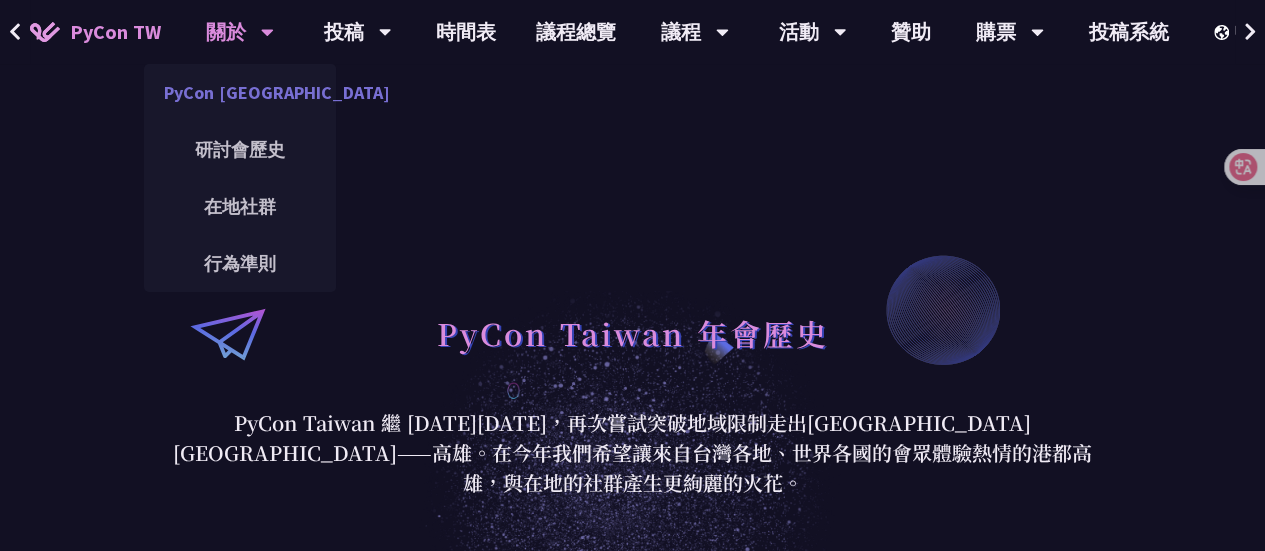click on "PyCon [GEOGRAPHIC_DATA]" at bounding box center (240, 92) 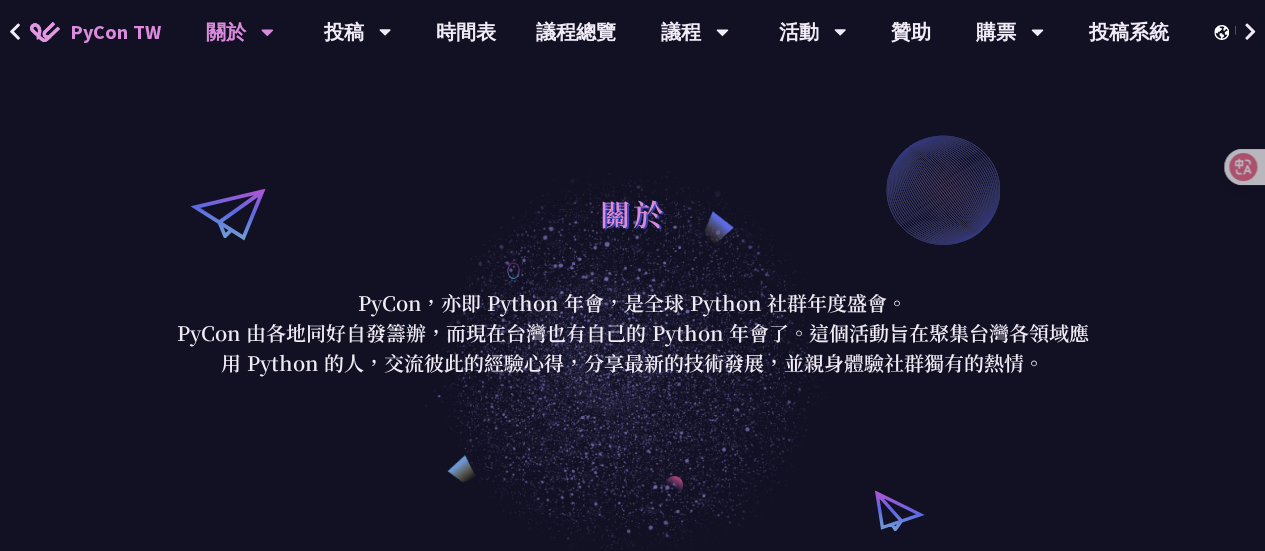 scroll, scrollTop: 0, scrollLeft: 0, axis: both 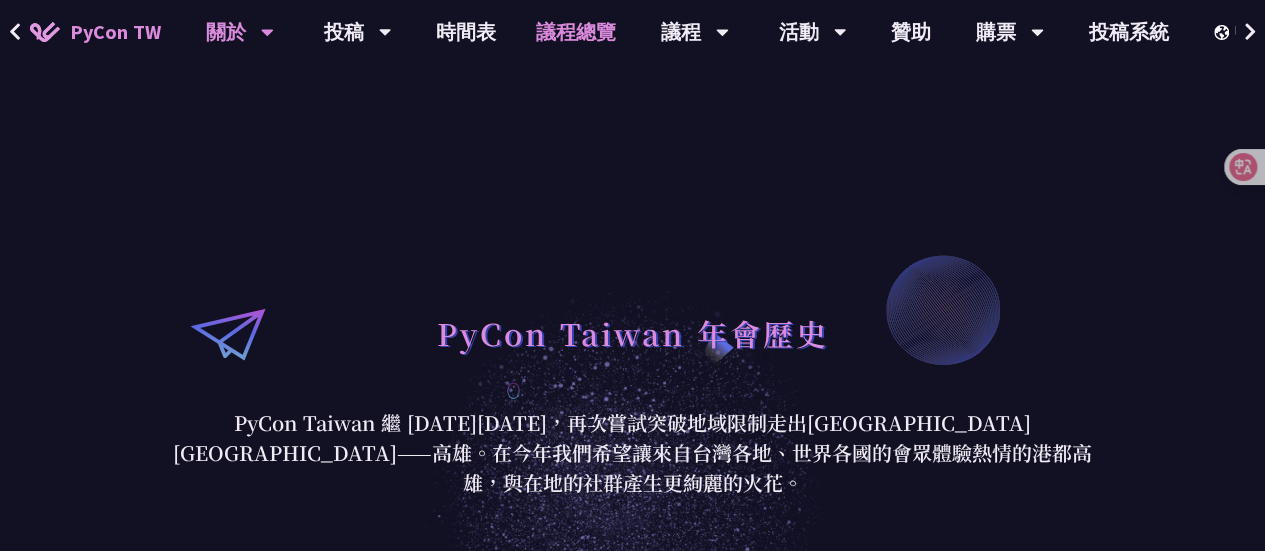 click on "議程總覽" at bounding box center (576, 32) 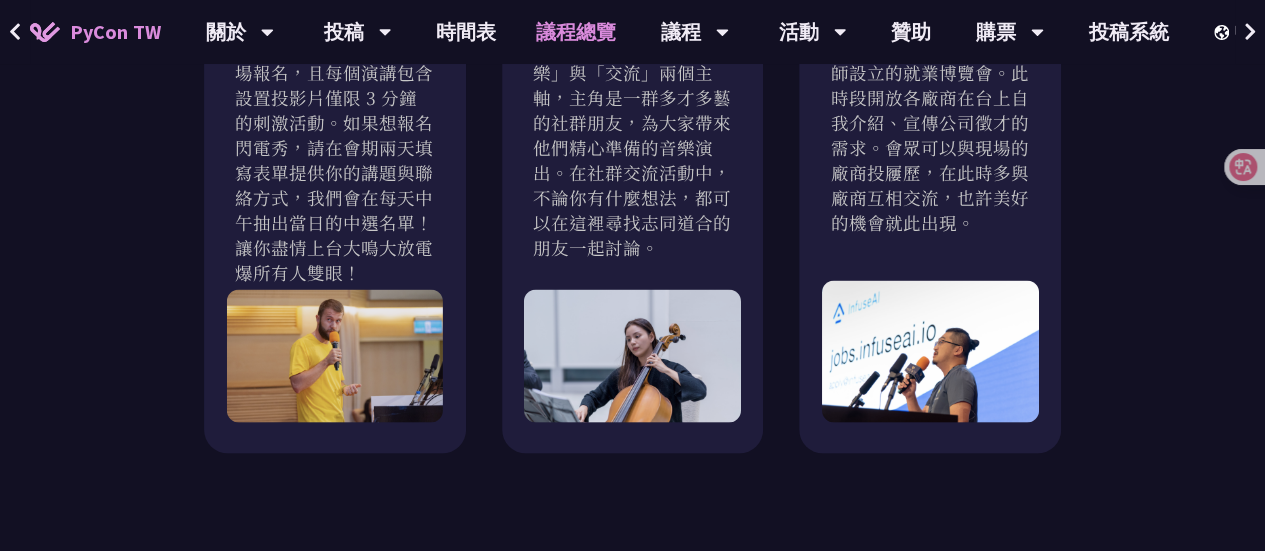 scroll, scrollTop: 1900, scrollLeft: 0, axis: vertical 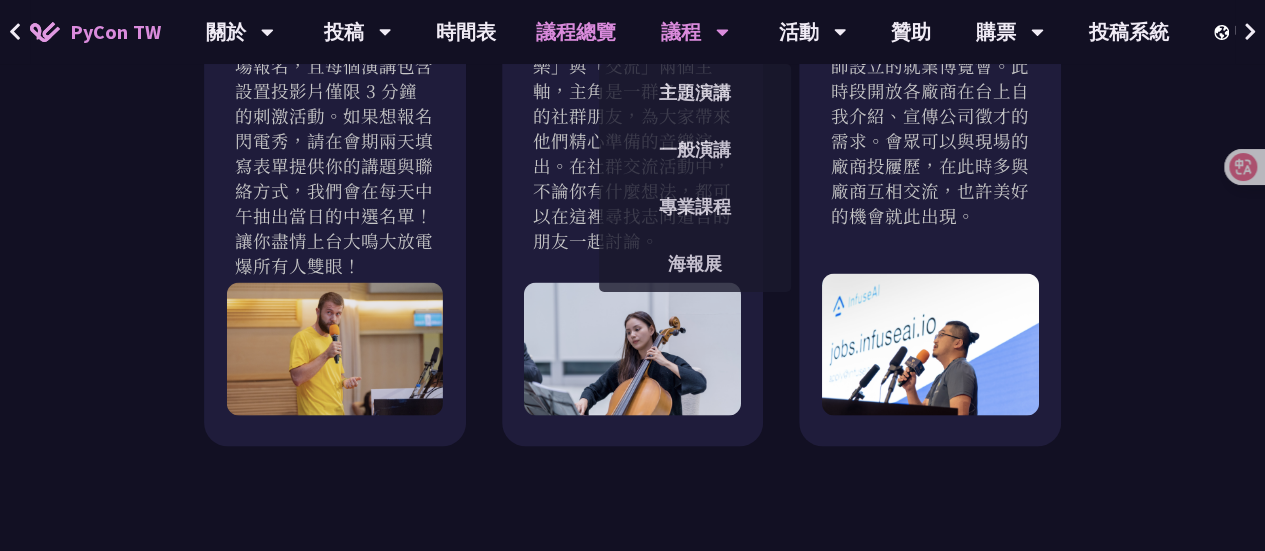 click on "議程" at bounding box center [240, 32] 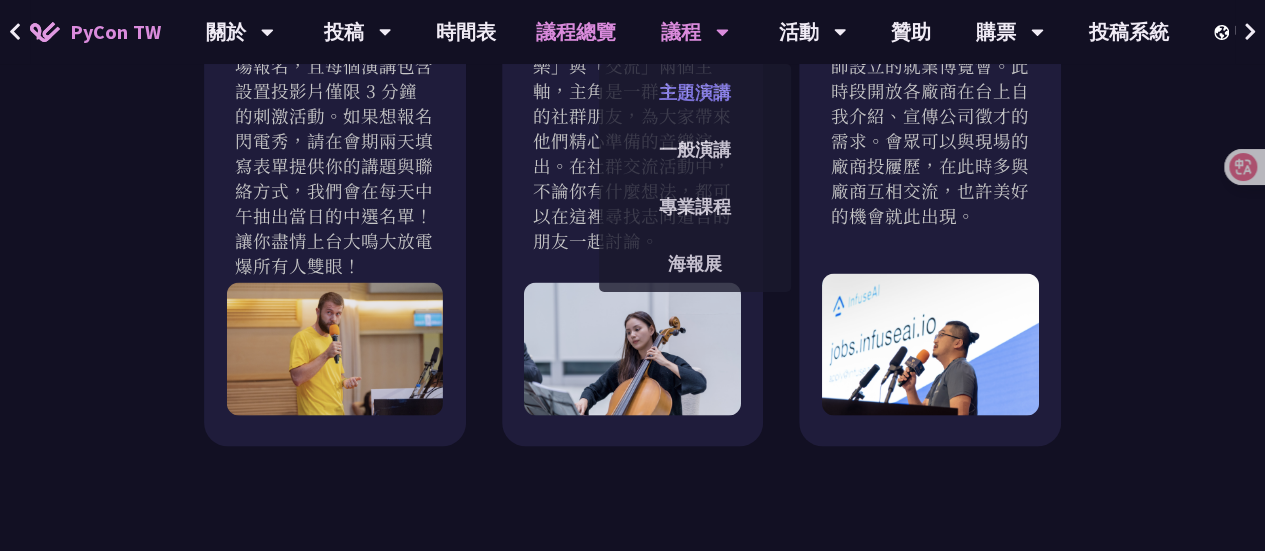 click on "主題演講" at bounding box center [695, 92] 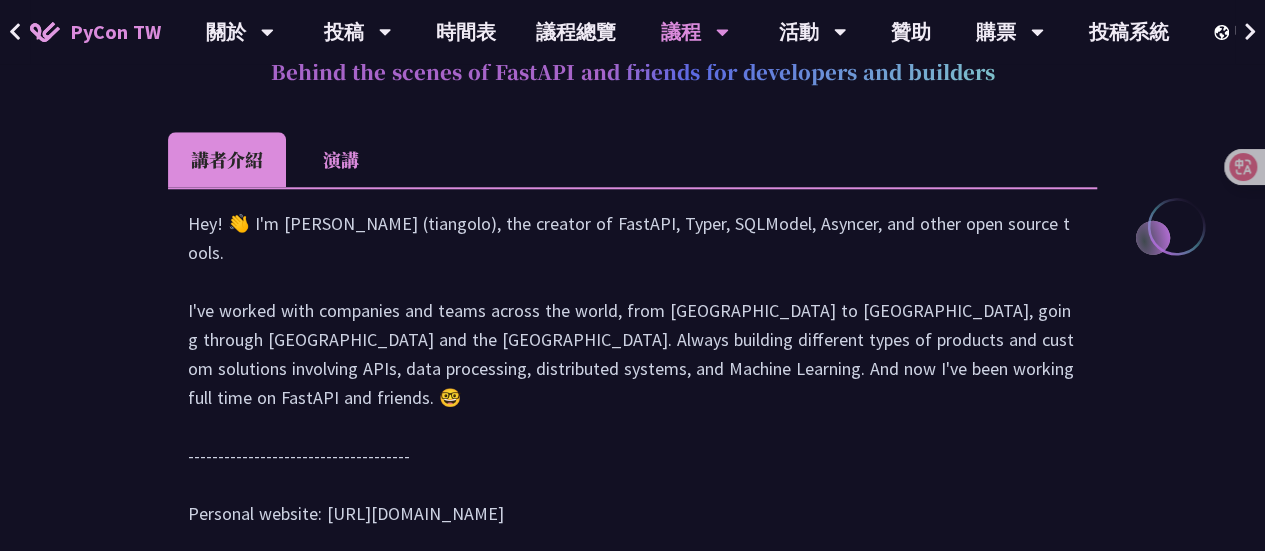 scroll, scrollTop: 900, scrollLeft: 0, axis: vertical 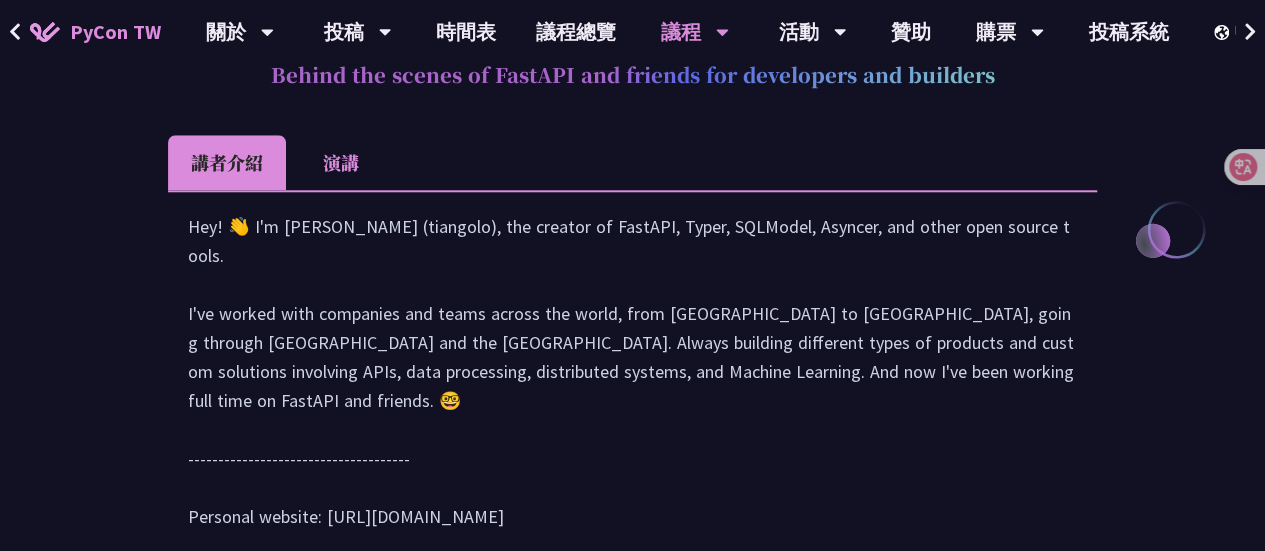 click on "演講" at bounding box center (341, 162) 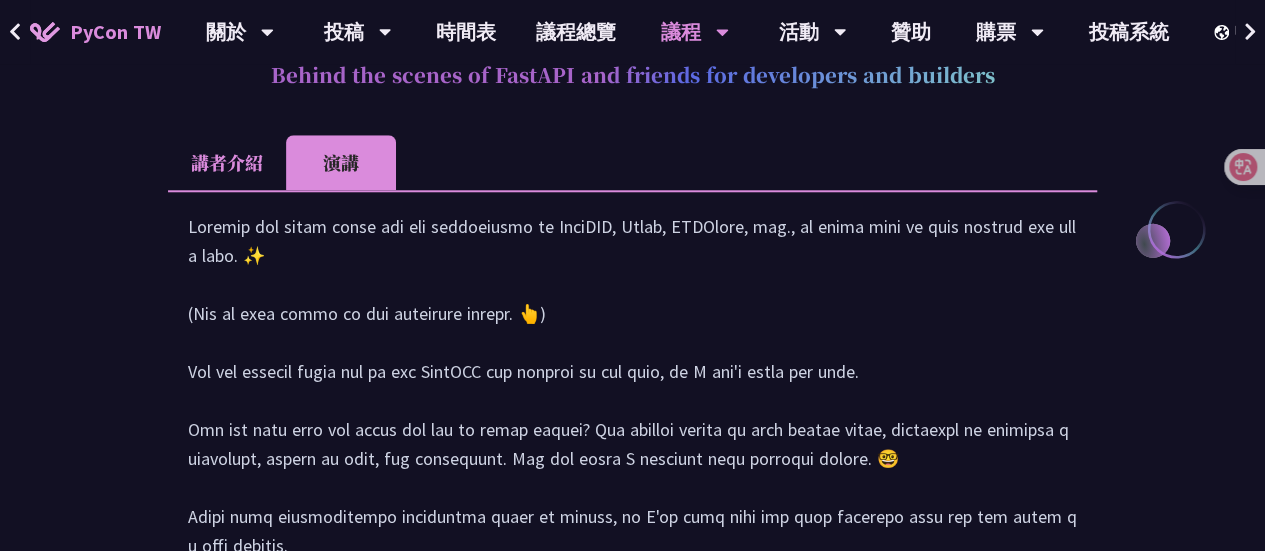click on "講者介紹" at bounding box center (227, 162) 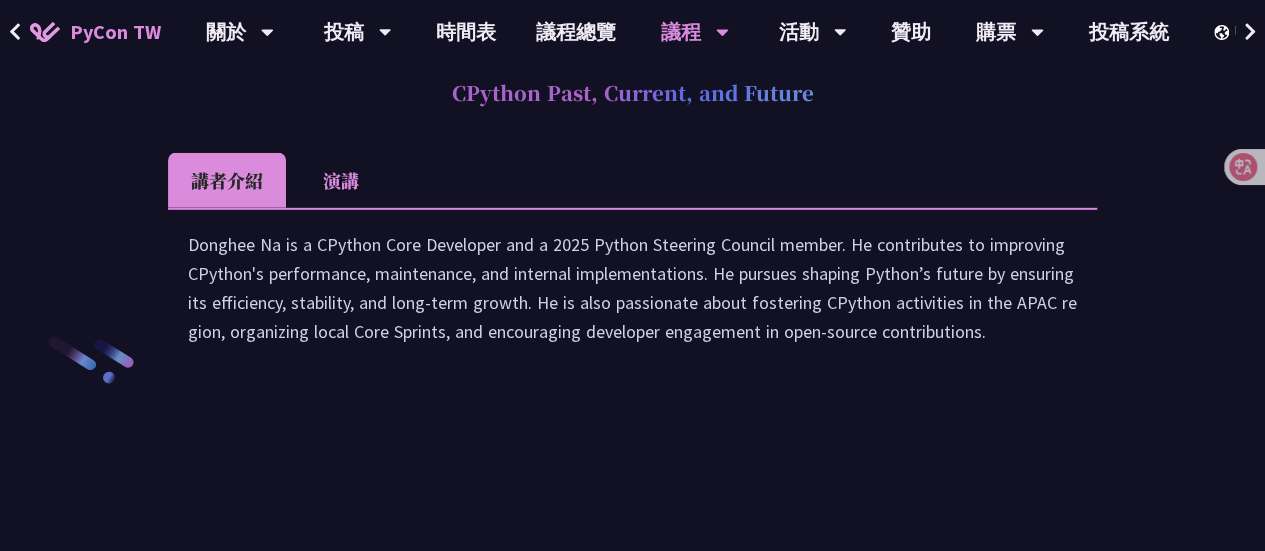 scroll, scrollTop: 2900, scrollLeft: 0, axis: vertical 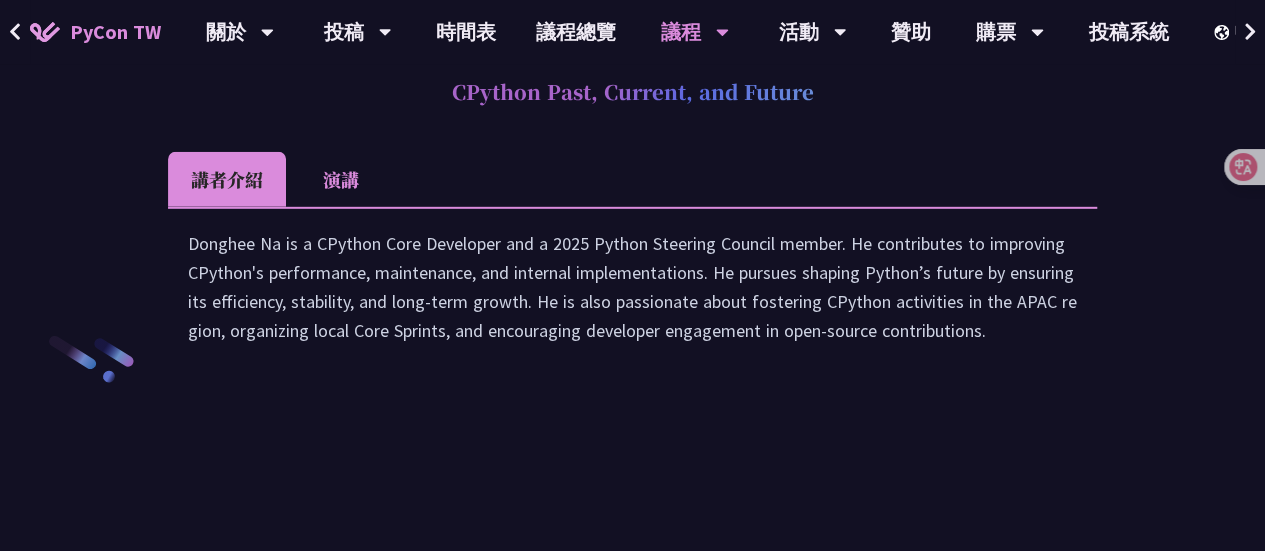 drag, startPoint x: 567, startPoint y: 182, endPoint x: 742, endPoint y: 175, distance: 175.13994 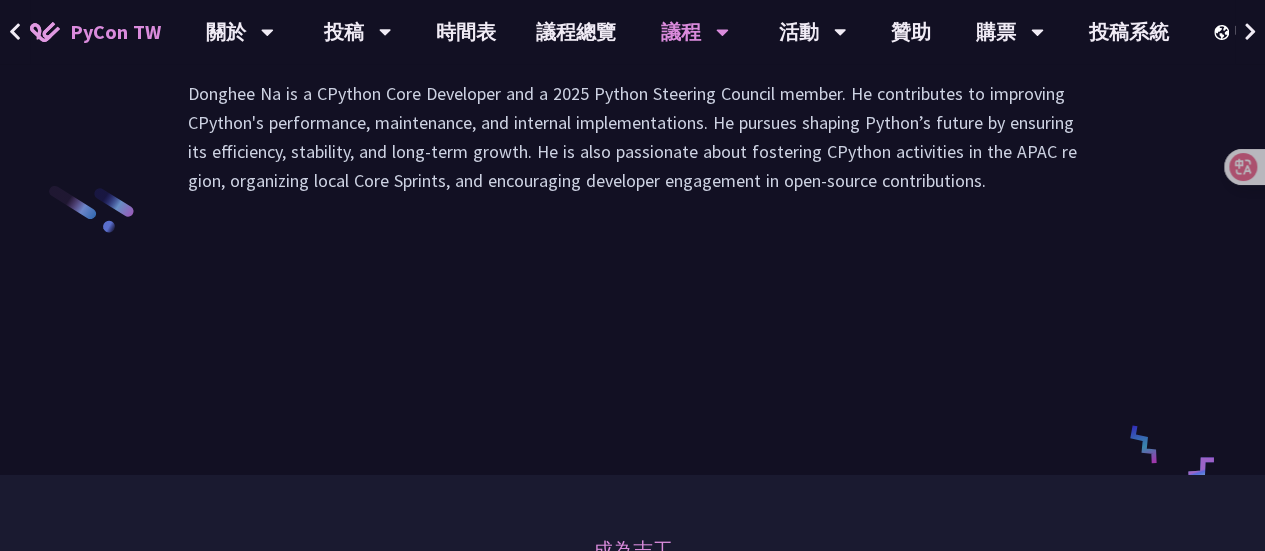 scroll, scrollTop: 2896, scrollLeft: 0, axis: vertical 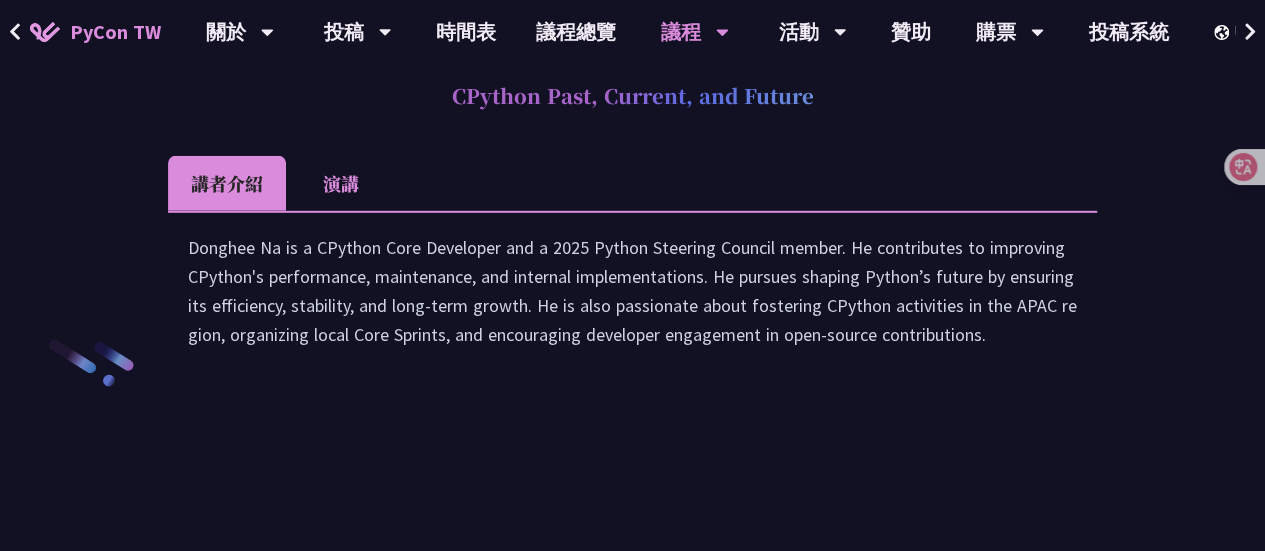 click on "議程" at bounding box center [695, 32] 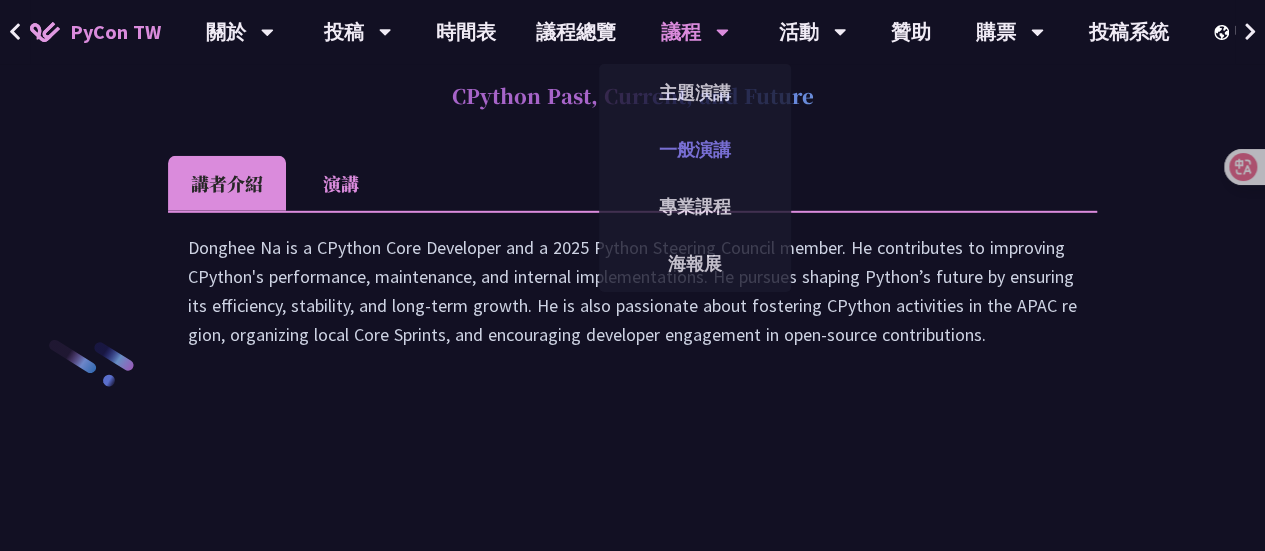click on "一般演講" at bounding box center [695, 149] 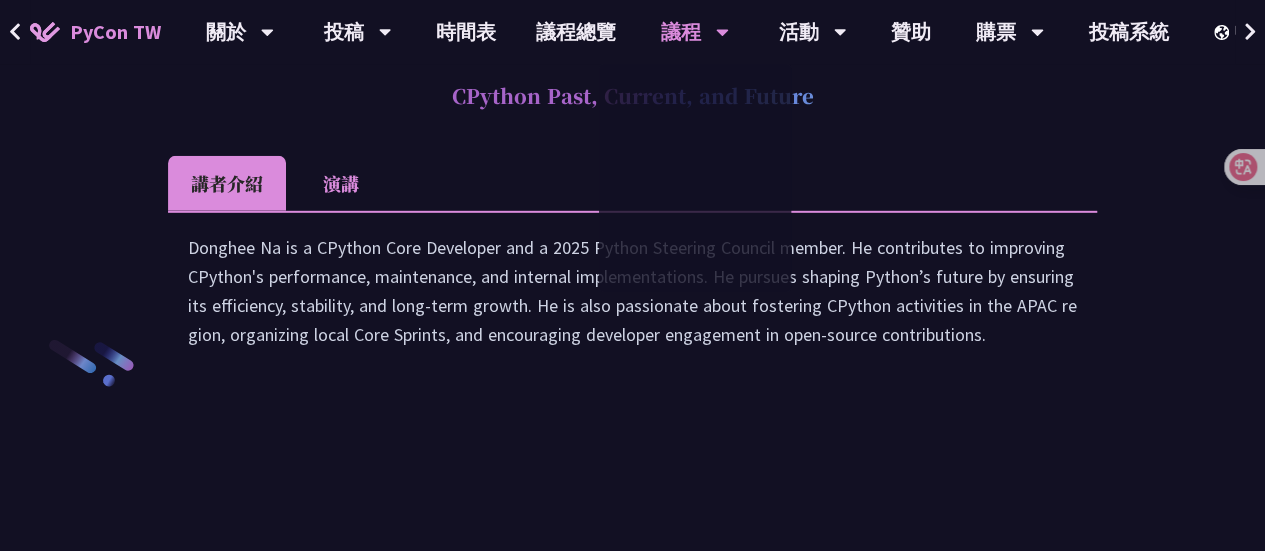 scroll, scrollTop: 0, scrollLeft: 0, axis: both 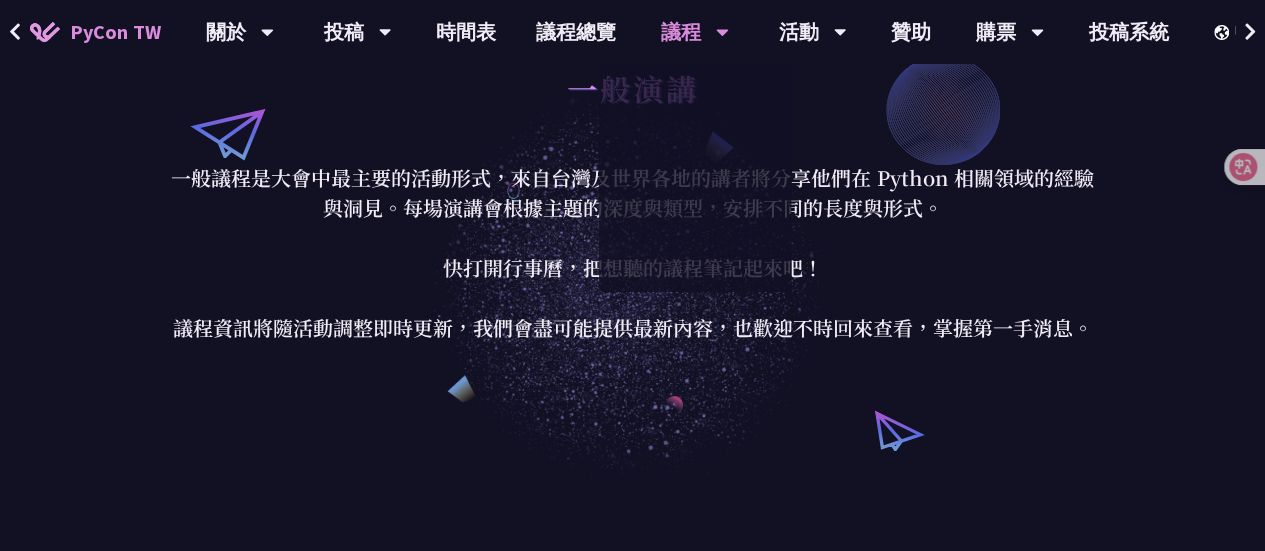 click on "一般議程是大會中最主要的活動形式，來自台灣及世界各地的講者將分享他們在 Python 相關領域的經驗與洞見。每場演講會根據主題的深度與類型，安排不同的長度與形式。 快打開行事曆，把想聽的議程筆記起來吧！ 議程資訊將隨活動調整即時更新，我們會盡可能提供最新內容，也歡迎不時回來查看，掌握第一手消息。" at bounding box center (633, 253) 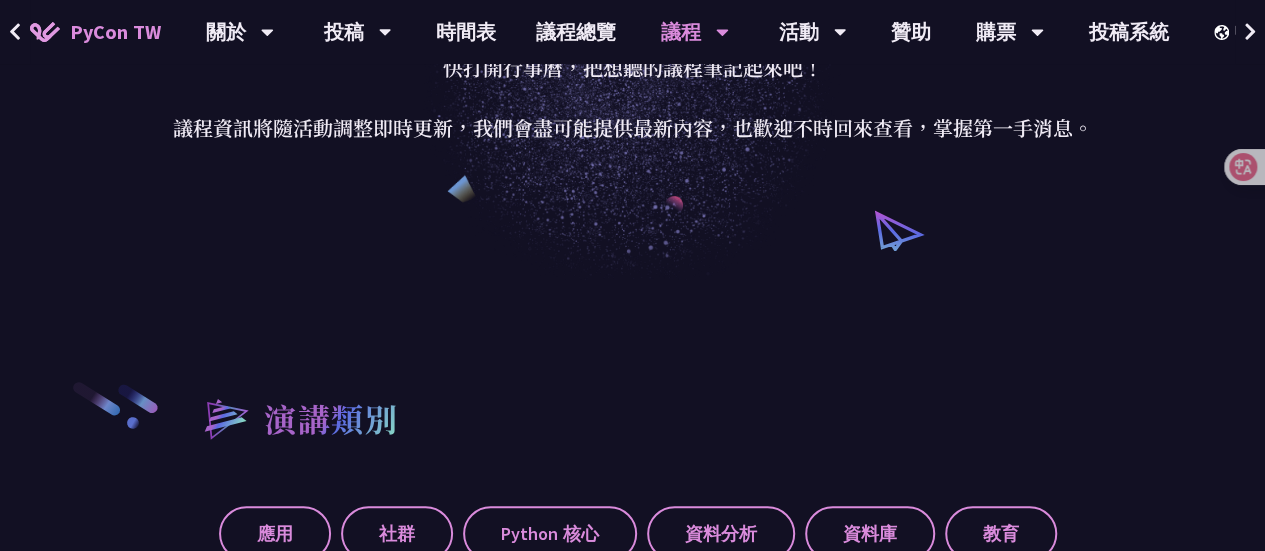 scroll, scrollTop: 0, scrollLeft: 0, axis: both 